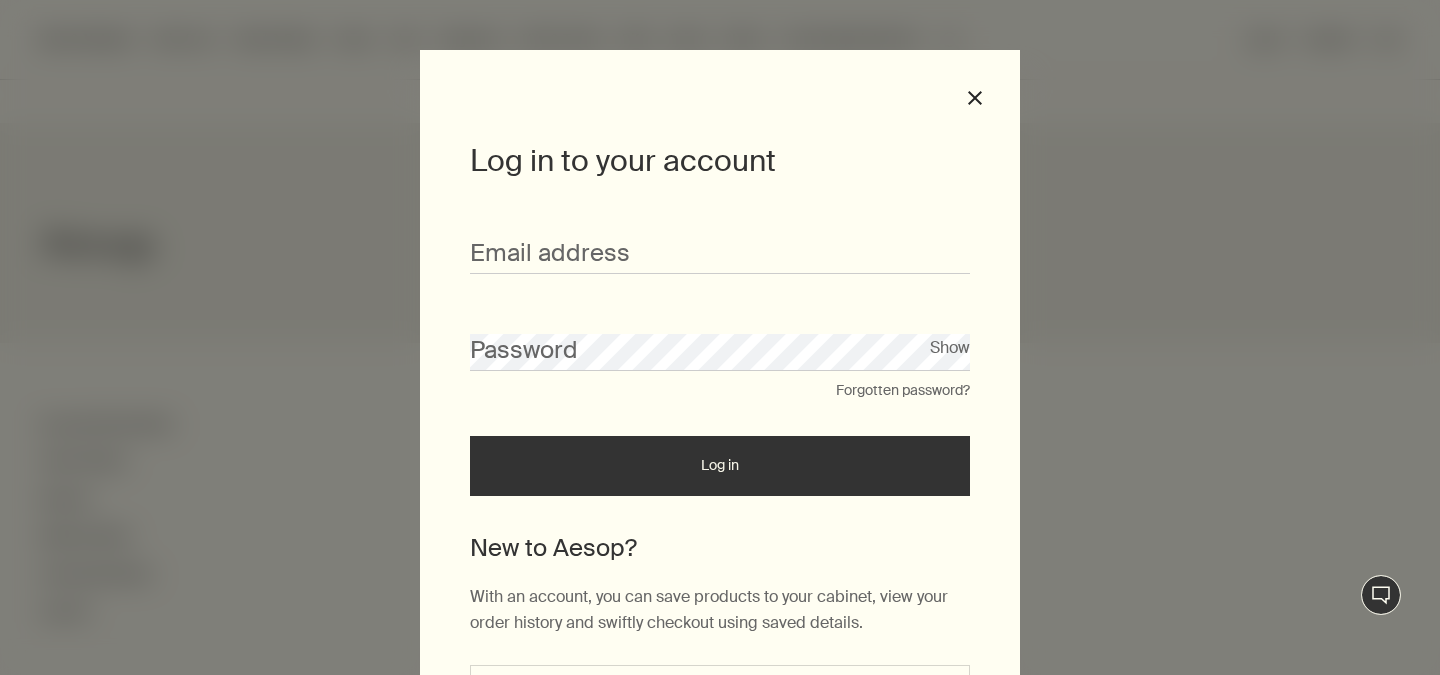 scroll, scrollTop: 0, scrollLeft: 0, axis: both 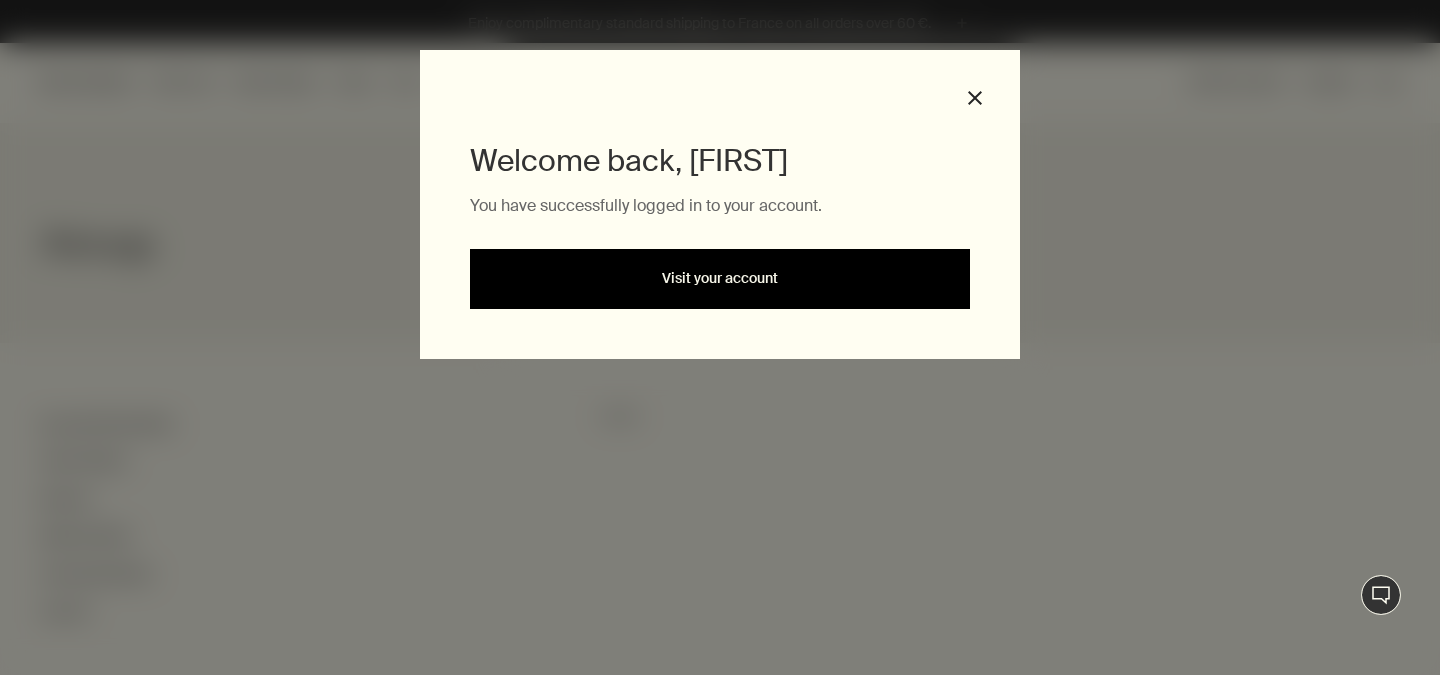 click on "Visit your account" at bounding box center (720, 279) 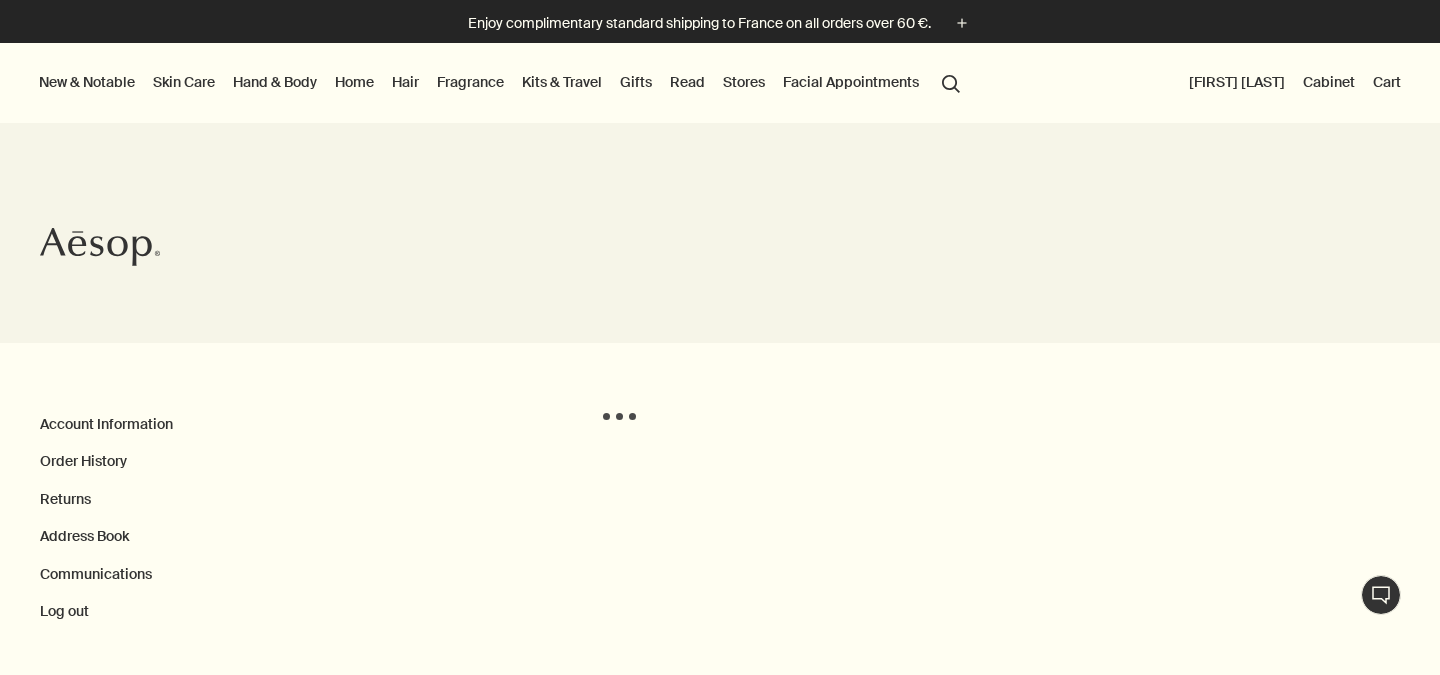 scroll, scrollTop: 0, scrollLeft: 0, axis: both 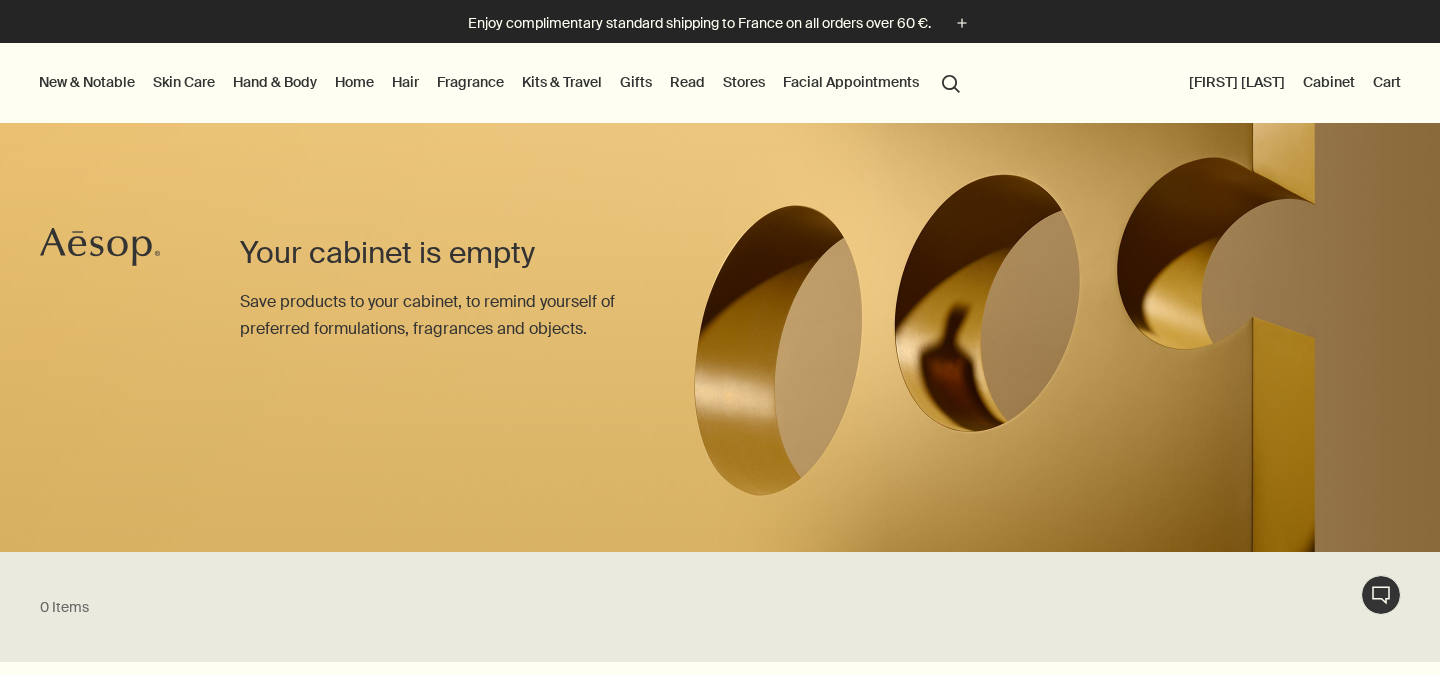 click on "[FIRST] [LAST]" at bounding box center [1237, 82] 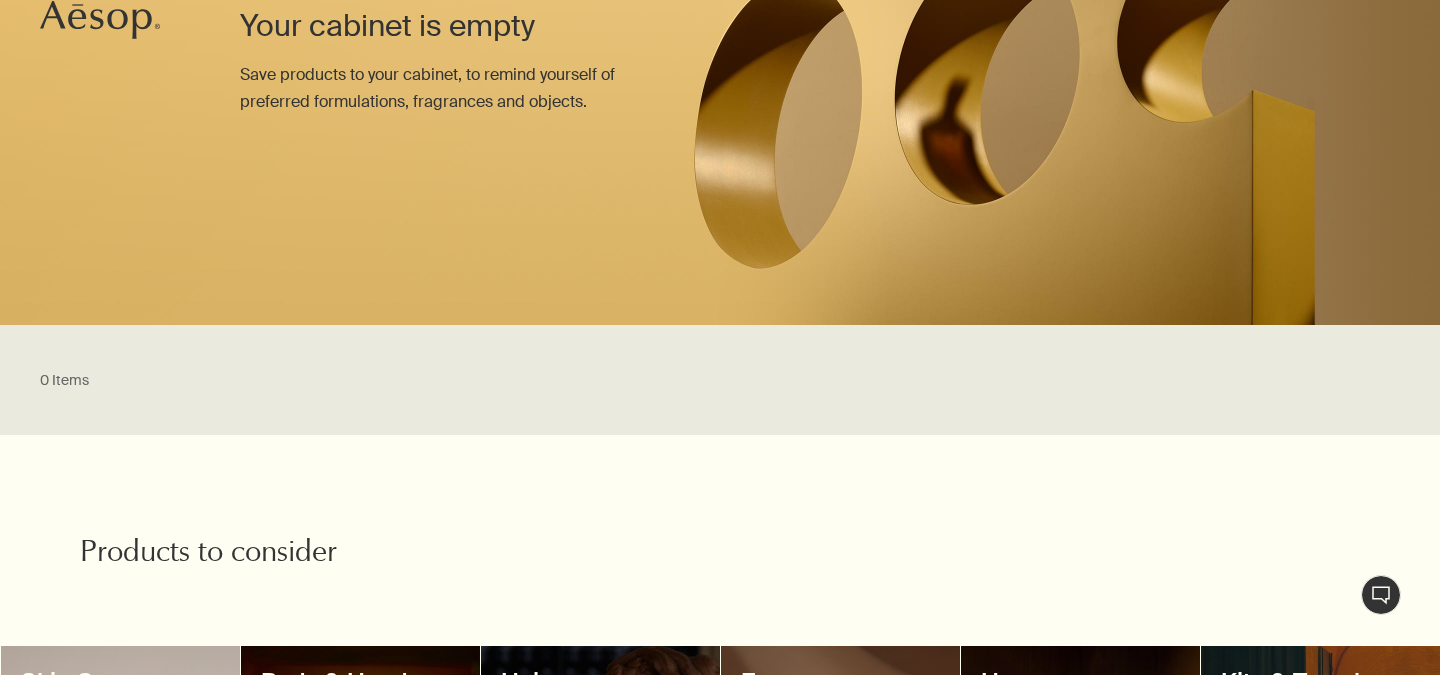 scroll, scrollTop: 364, scrollLeft: 0, axis: vertical 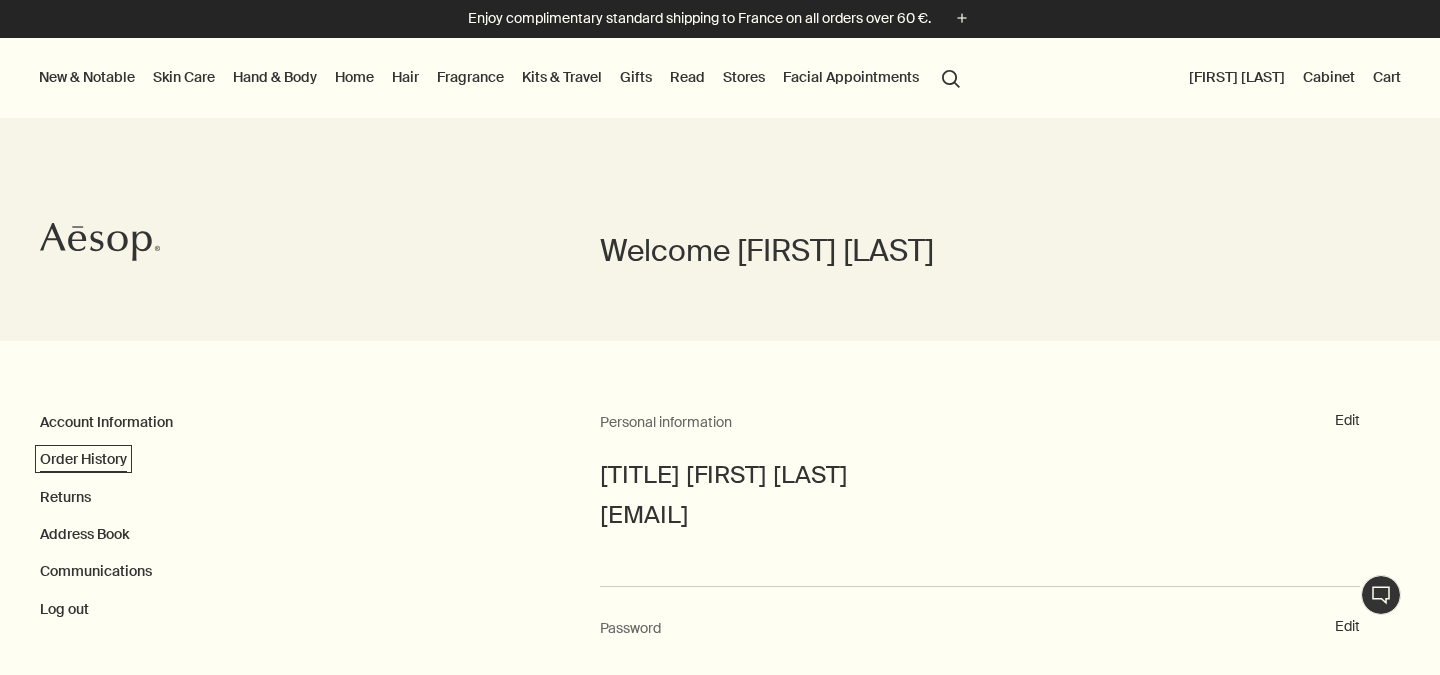 click on "Order History" at bounding box center [83, 459] 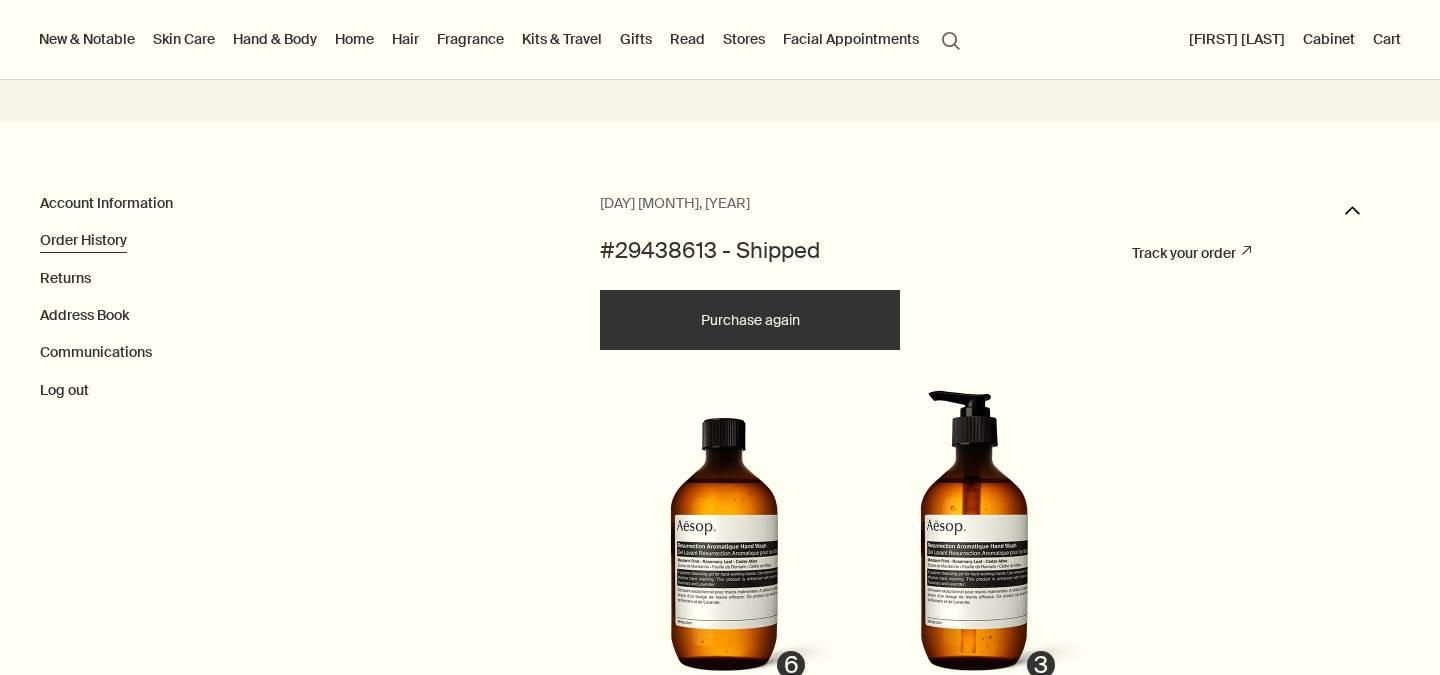 scroll, scrollTop: 47, scrollLeft: 0, axis: vertical 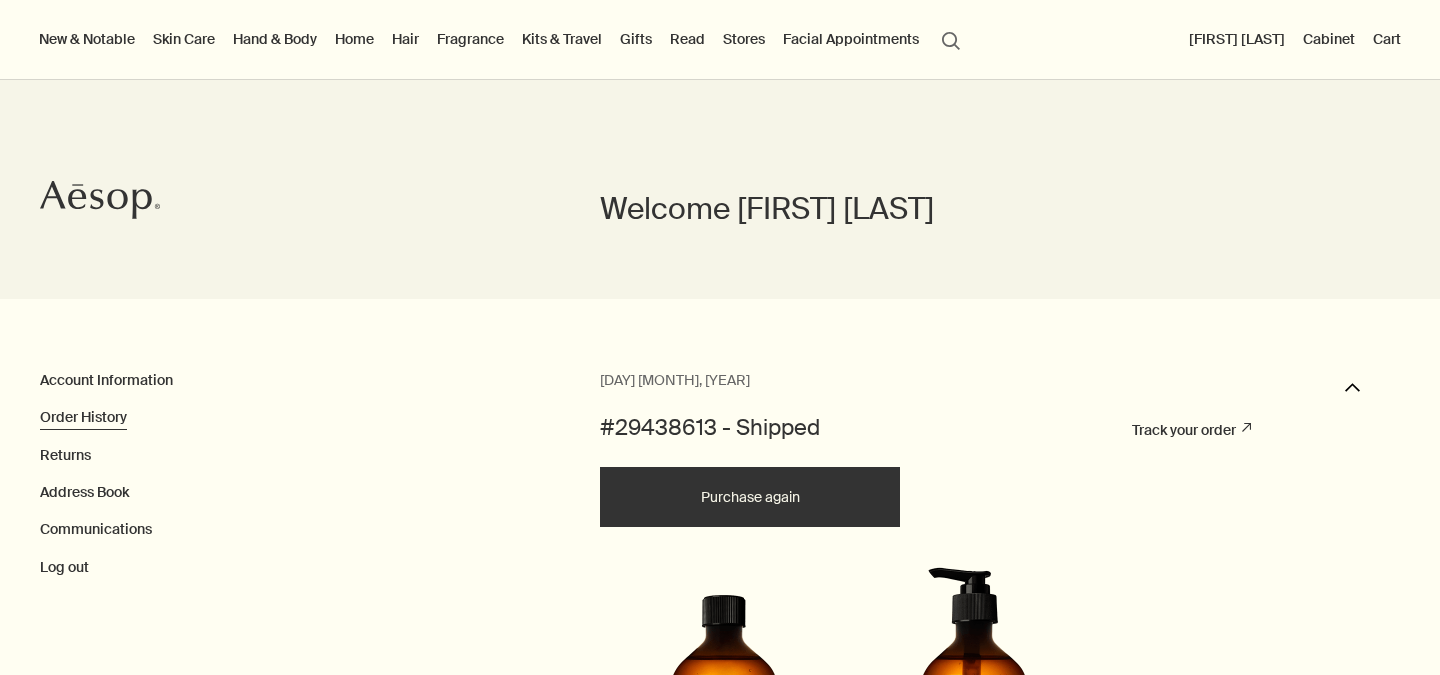 click on "[DAY] [MONTH], [YEAR] downArrow #29438613 - Shipped Track your order   rightUpArrow Purchase again 6 3" at bounding box center (980, 622) 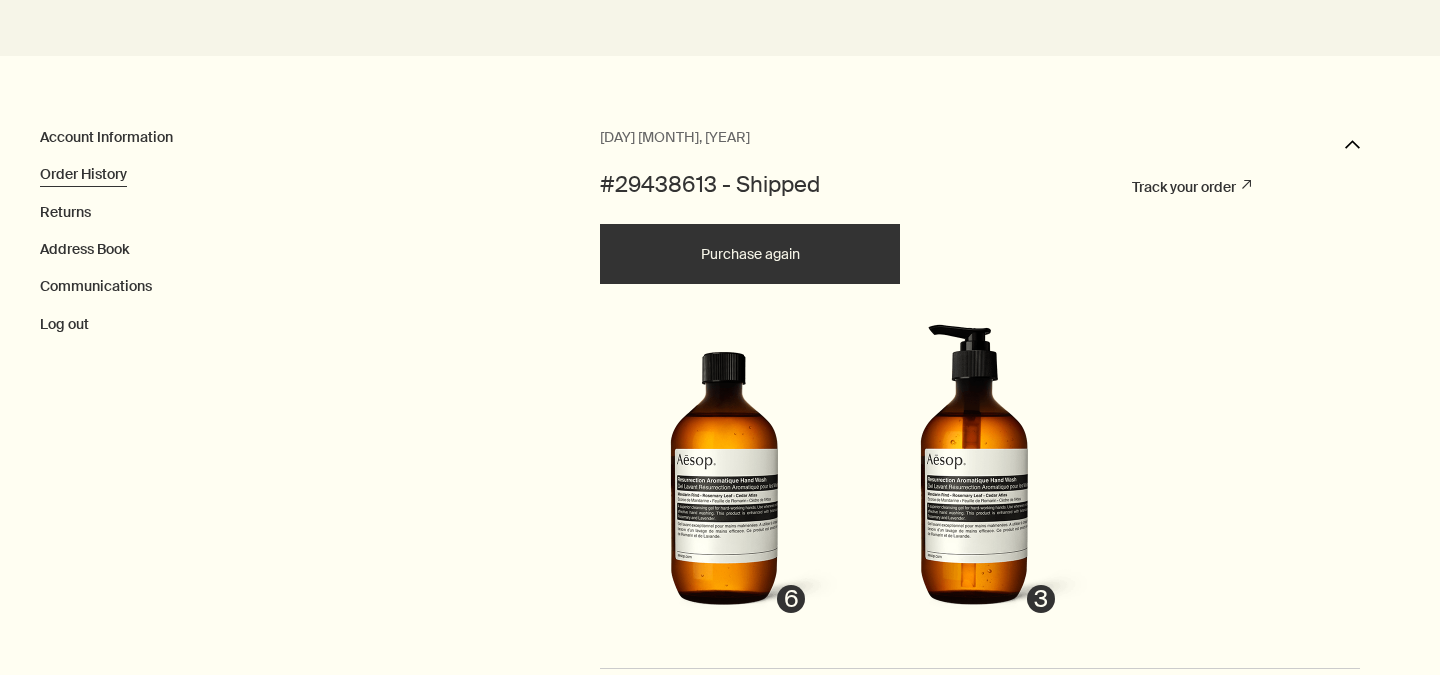 click on "6 3" at bounding box center [980, 478] 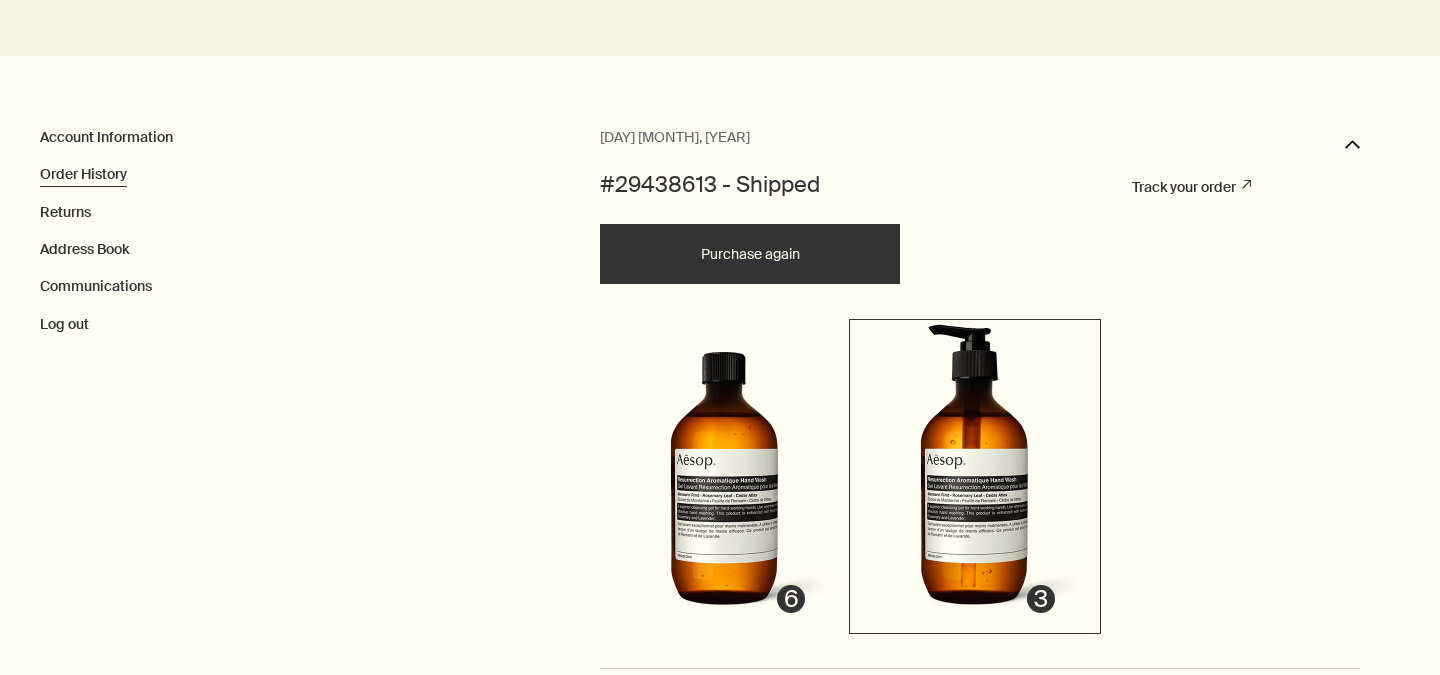 click at bounding box center (725, 474) 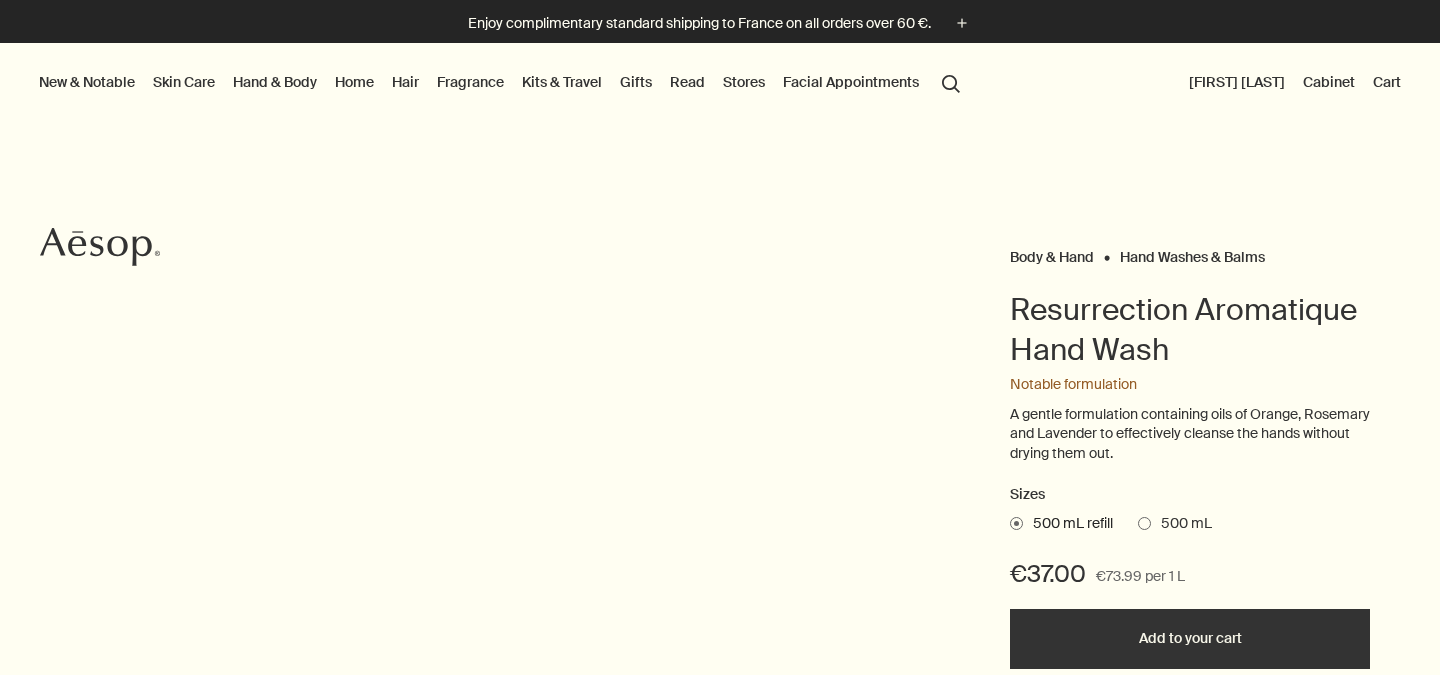 scroll, scrollTop: 0, scrollLeft: 0, axis: both 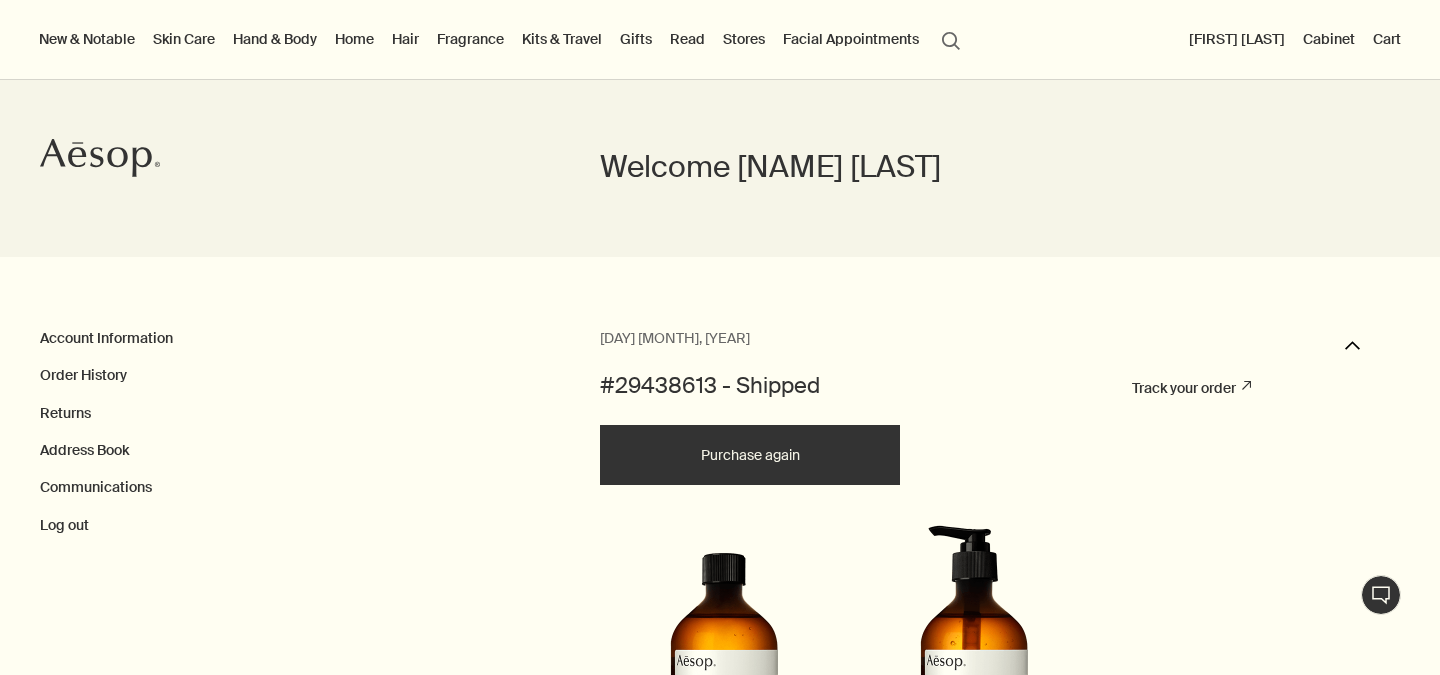 click on "Track your order   rightUpArrow" at bounding box center [1191, 388] 